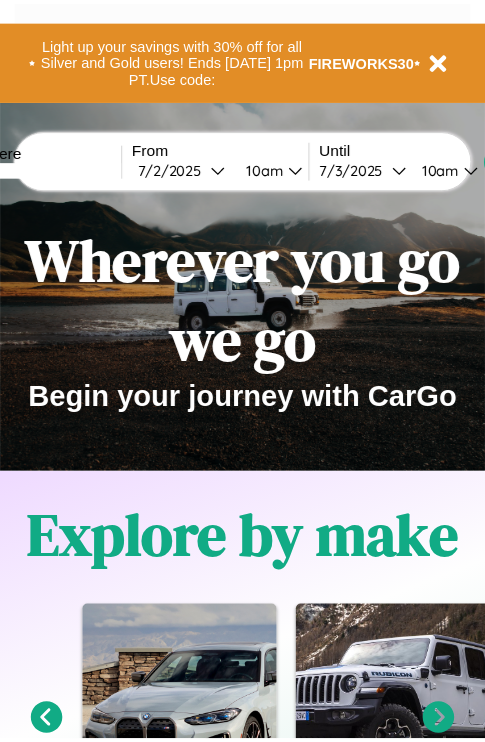 scroll, scrollTop: 0, scrollLeft: 0, axis: both 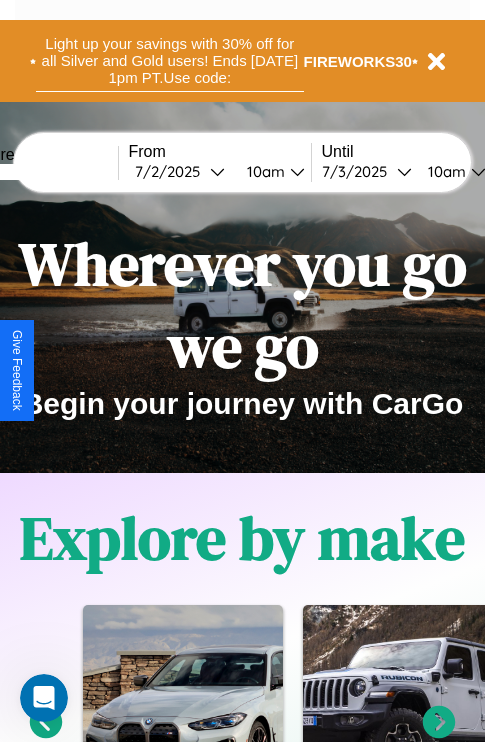 click on "Light up your savings with 30% off for all Silver and Gold users! Ends [DATE] 1pm PT.  Use code:" at bounding box center (170, 61) 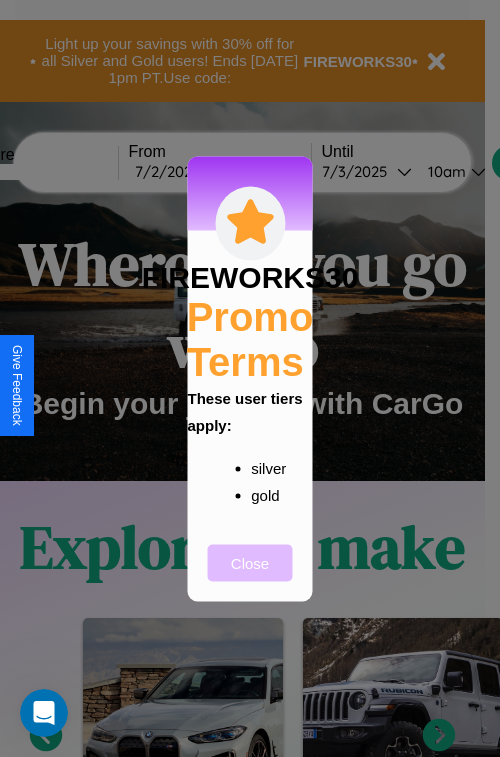 click on "Close" at bounding box center [250, 562] 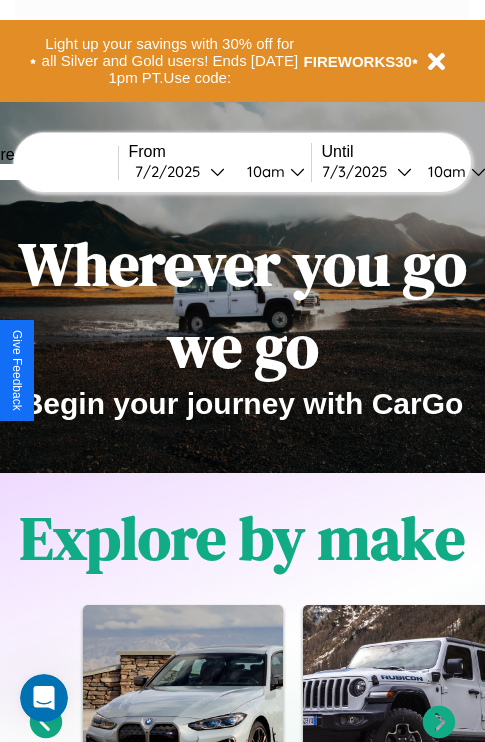 click at bounding box center (43, 172) 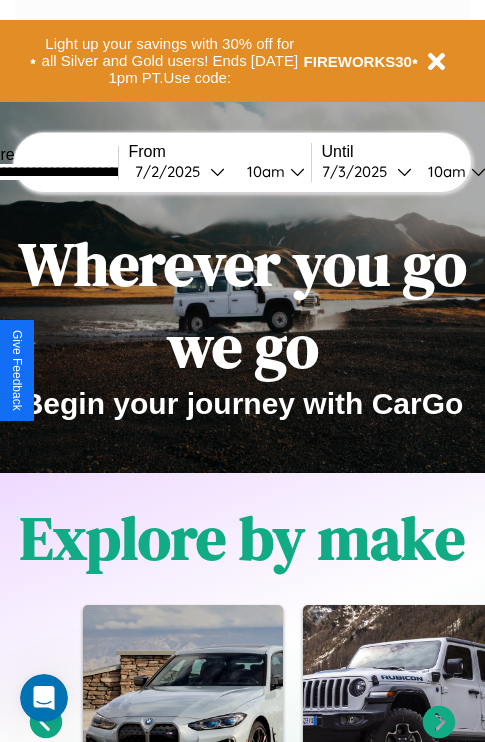 type on "**********" 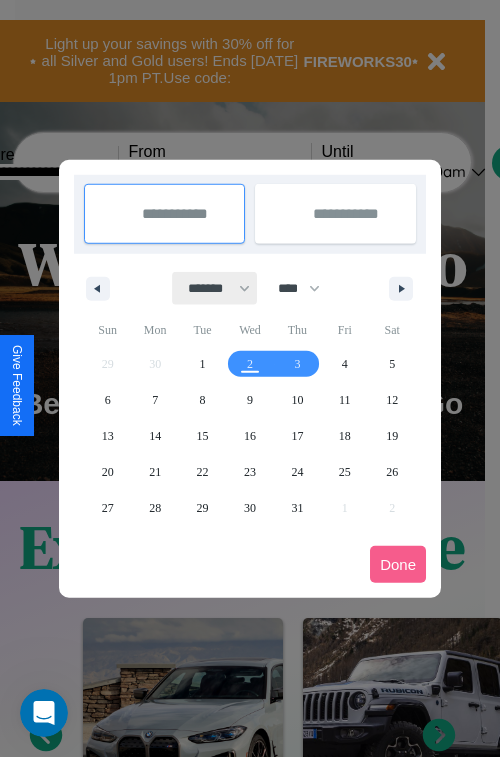 click on "******* ******** ***** ***** *** **** **** ****** ********* ******* ******** ********" at bounding box center [215, 288] 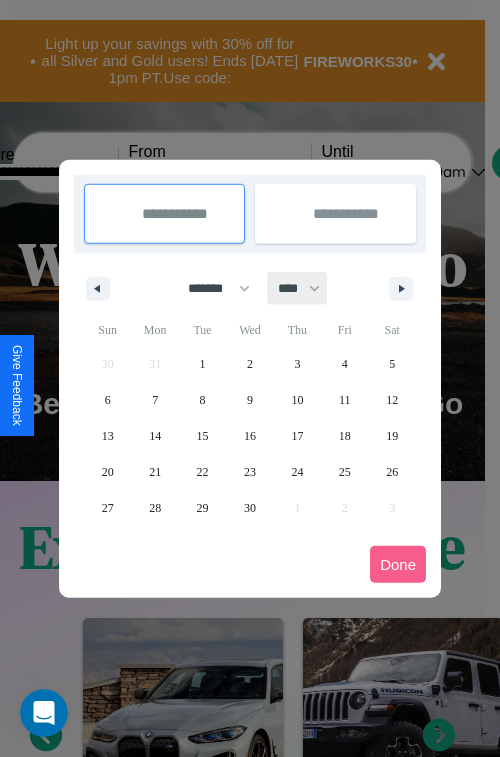click on "**** **** **** **** **** **** **** **** **** **** **** **** **** **** **** **** **** **** **** **** **** **** **** **** **** **** **** **** **** **** **** **** **** **** **** **** **** **** **** **** **** **** **** **** **** **** **** **** **** **** **** **** **** **** **** **** **** **** **** **** **** **** **** **** **** **** **** **** **** **** **** **** **** **** **** **** **** **** **** **** **** **** **** **** **** **** **** **** **** **** **** **** **** **** **** **** **** **** **** **** **** **** **** **** **** **** **** **** **** **** **** **** **** **** **** **** **** **** **** **** ****" at bounding box center (298, 288) 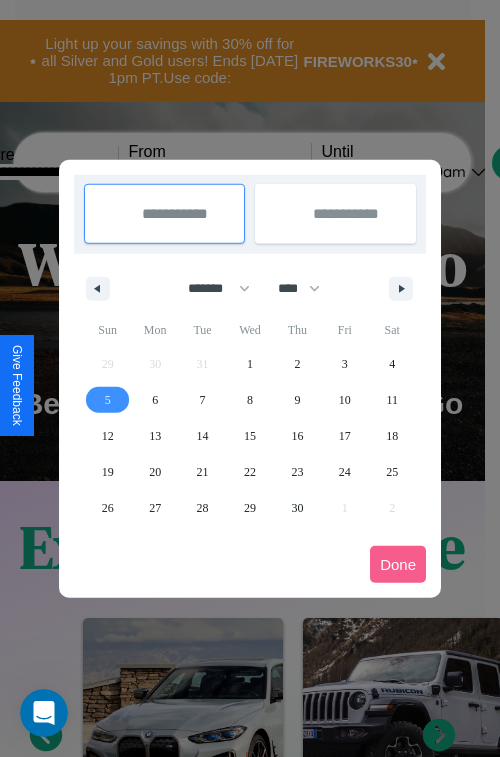 click on "5" at bounding box center [108, 400] 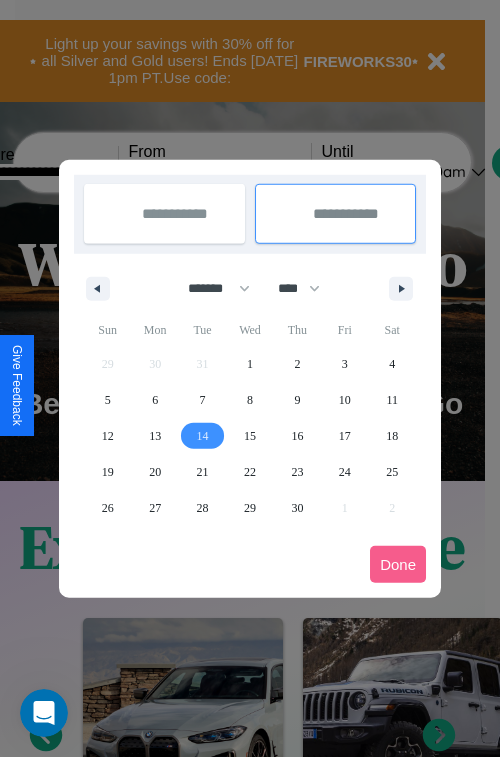 click on "14" at bounding box center [203, 436] 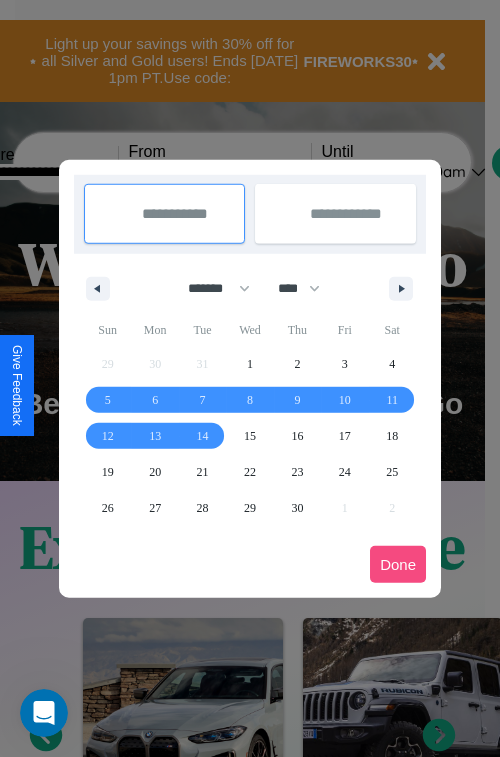 click on "Done" at bounding box center (398, 564) 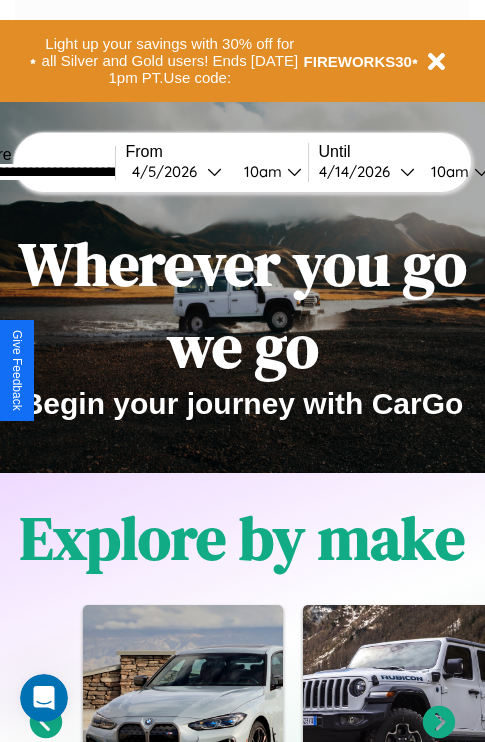 scroll, scrollTop: 0, scrollLeft: 71, axis: horizontal 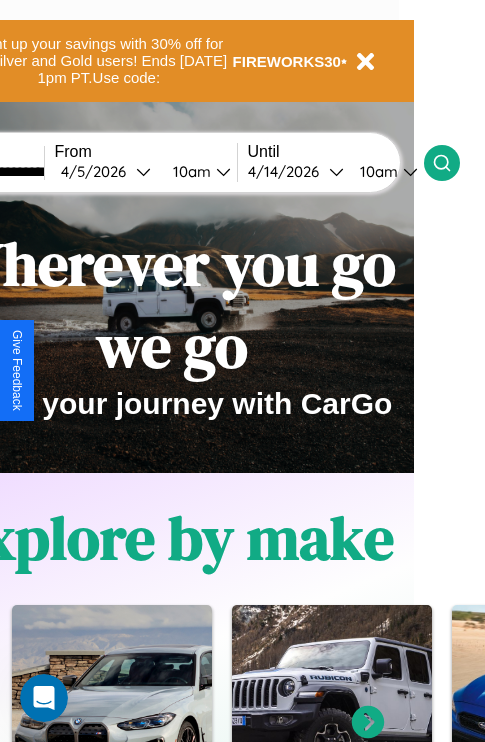 click 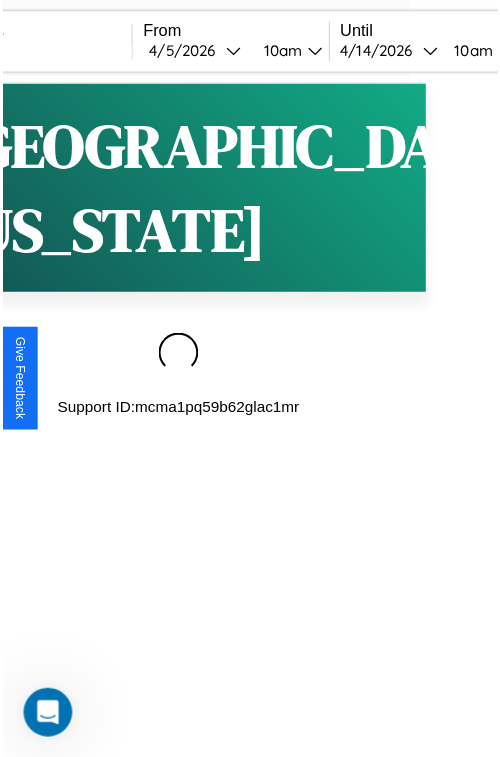 scroll, scrollTop: 0, scrollLeft: 0, axis: both 